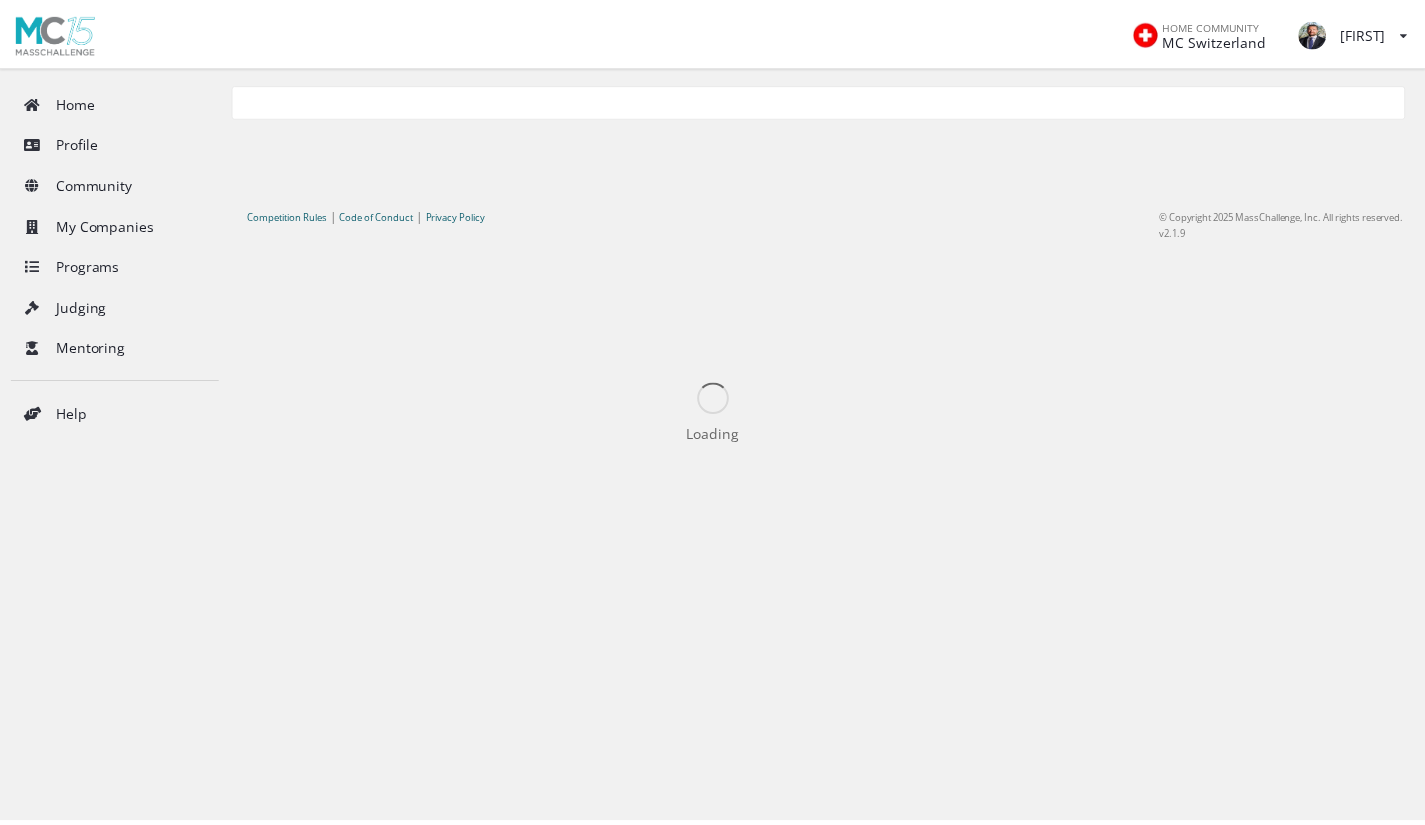 scroll, scrollTop: 0, scrollLeft: 0, axis: both 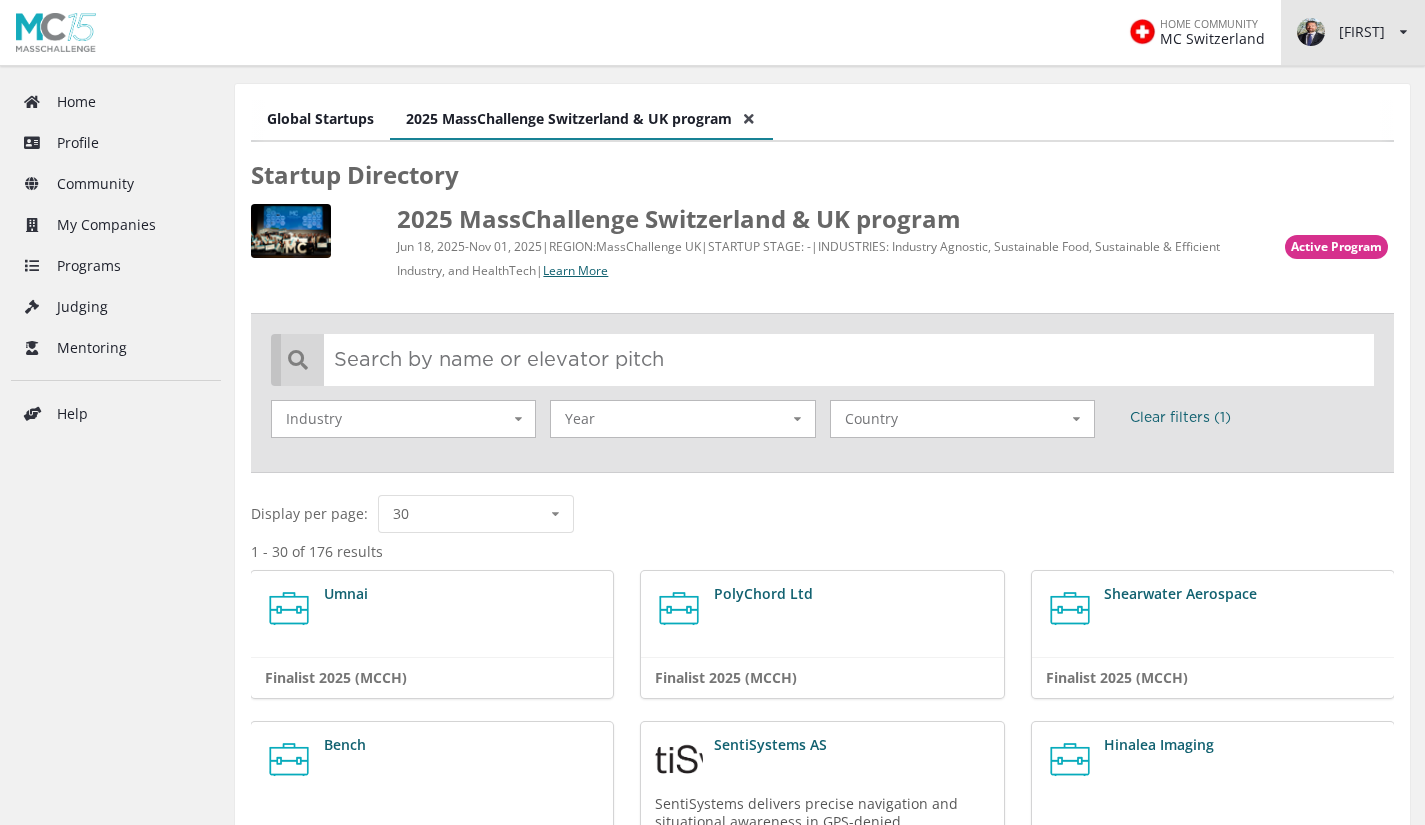 click on "Sylvain
View/edit profile
Change password
Log out" at bounding box center [1353, 32] 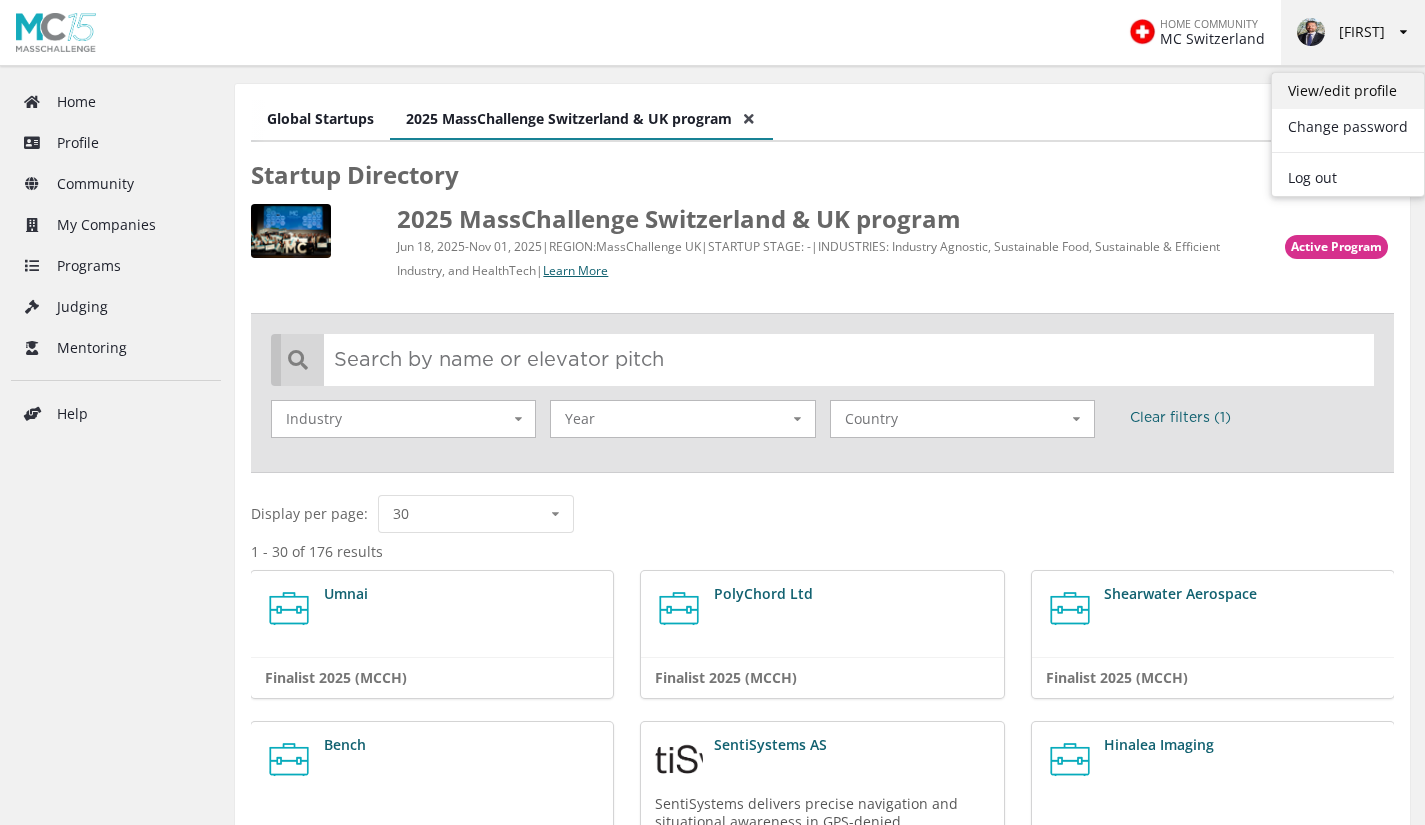 click on "View/edit profile" at bounding box center (1348, 91) 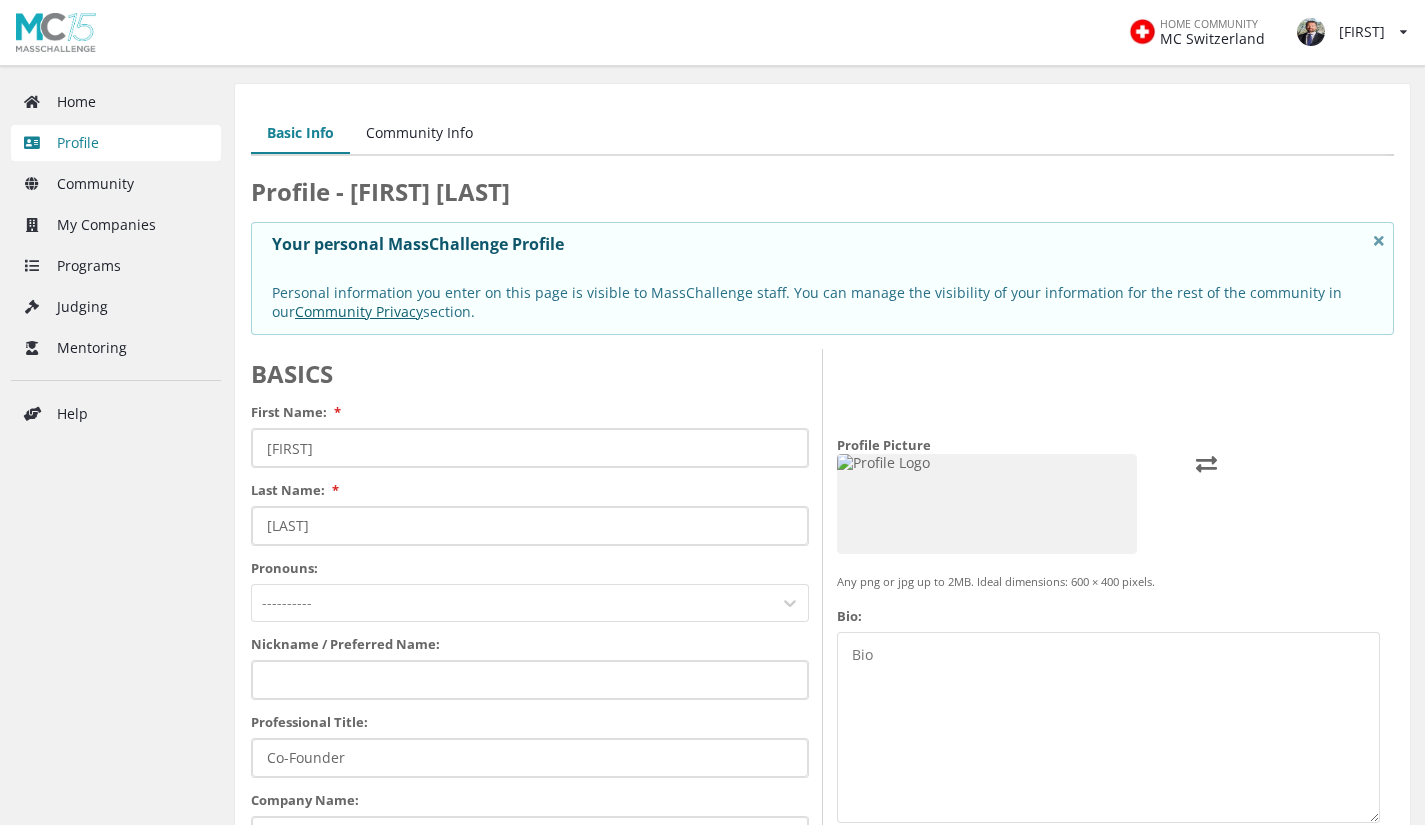 scroll, scrollTop: 0, scrollLeft: 0, axis: both 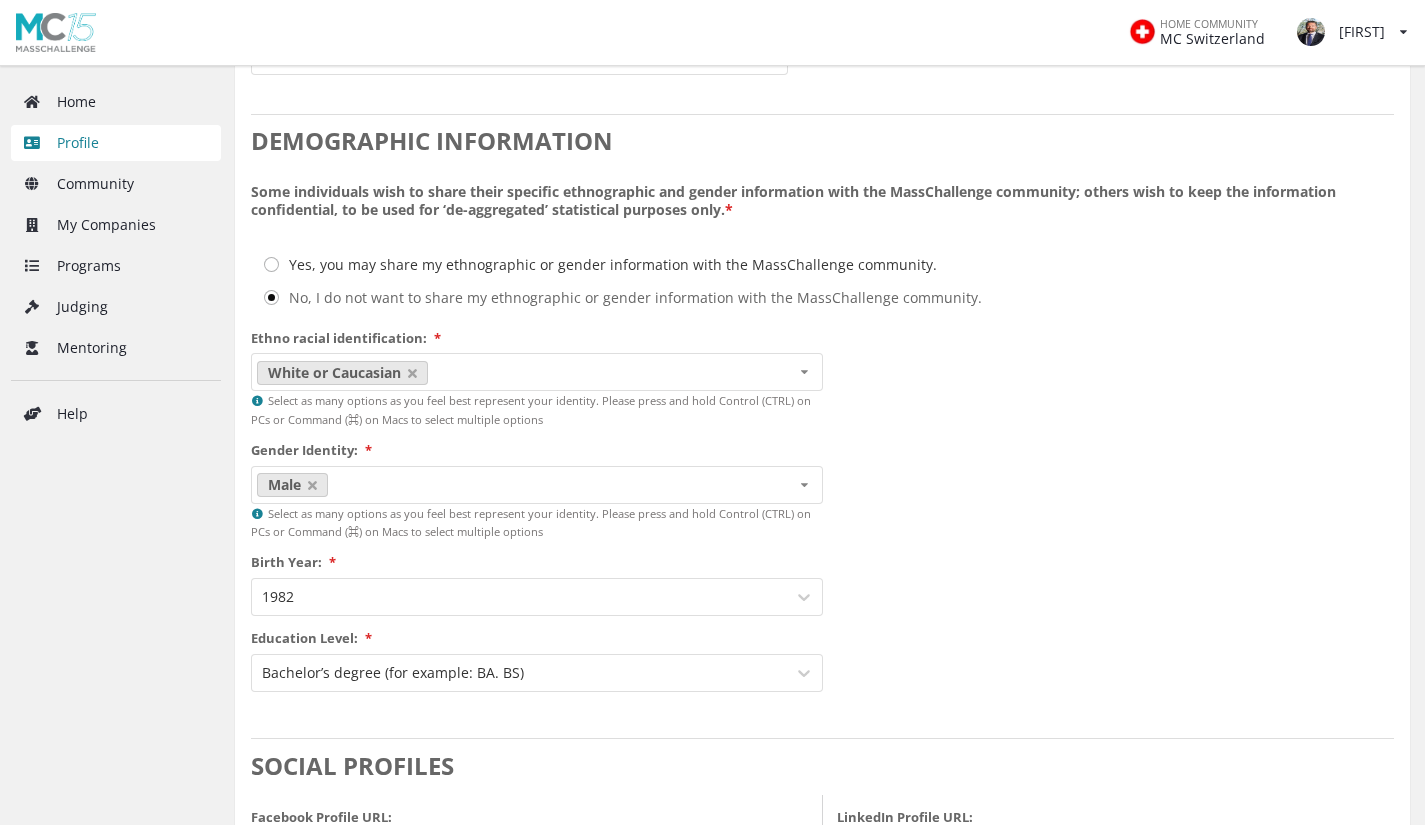 click on "Yes, you may share my ethnographic or gender information with the MassChallenge community." at bounding box center (601, 264) 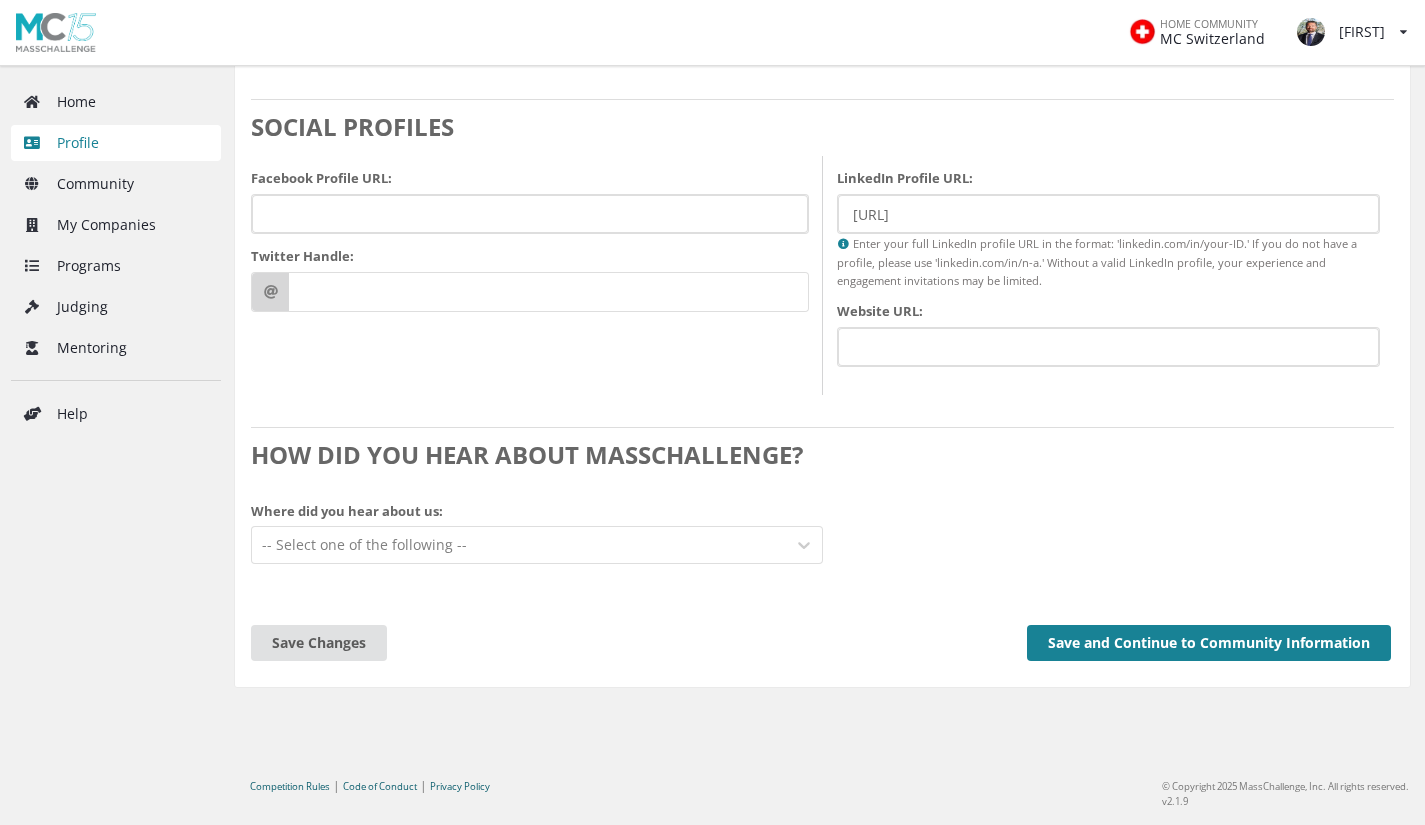 scroll, scrollTop: 2156, scrollLeft: 0, axis: vertical 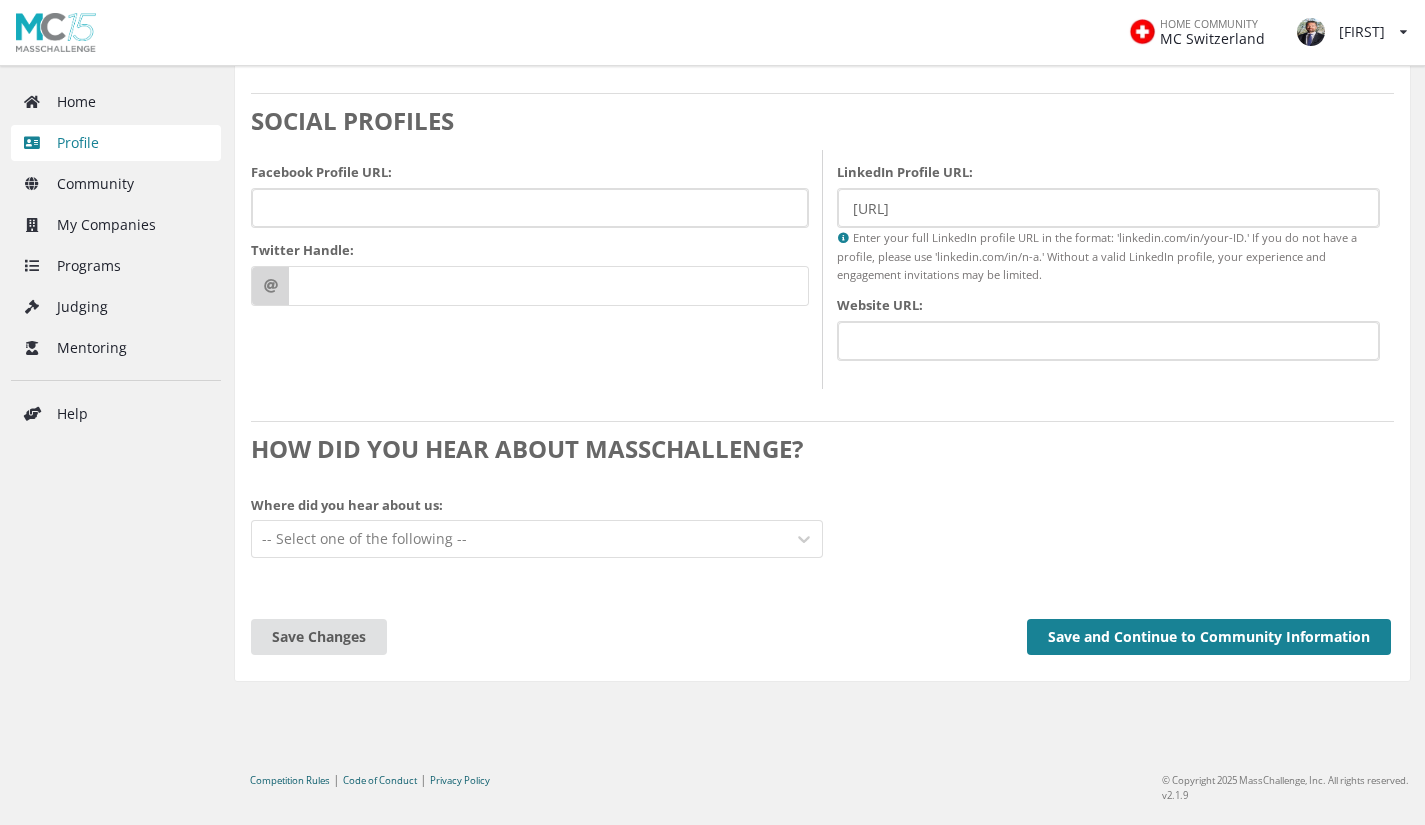 click on "Save and Continue to Community Information" at bounding box center (1209, 637) 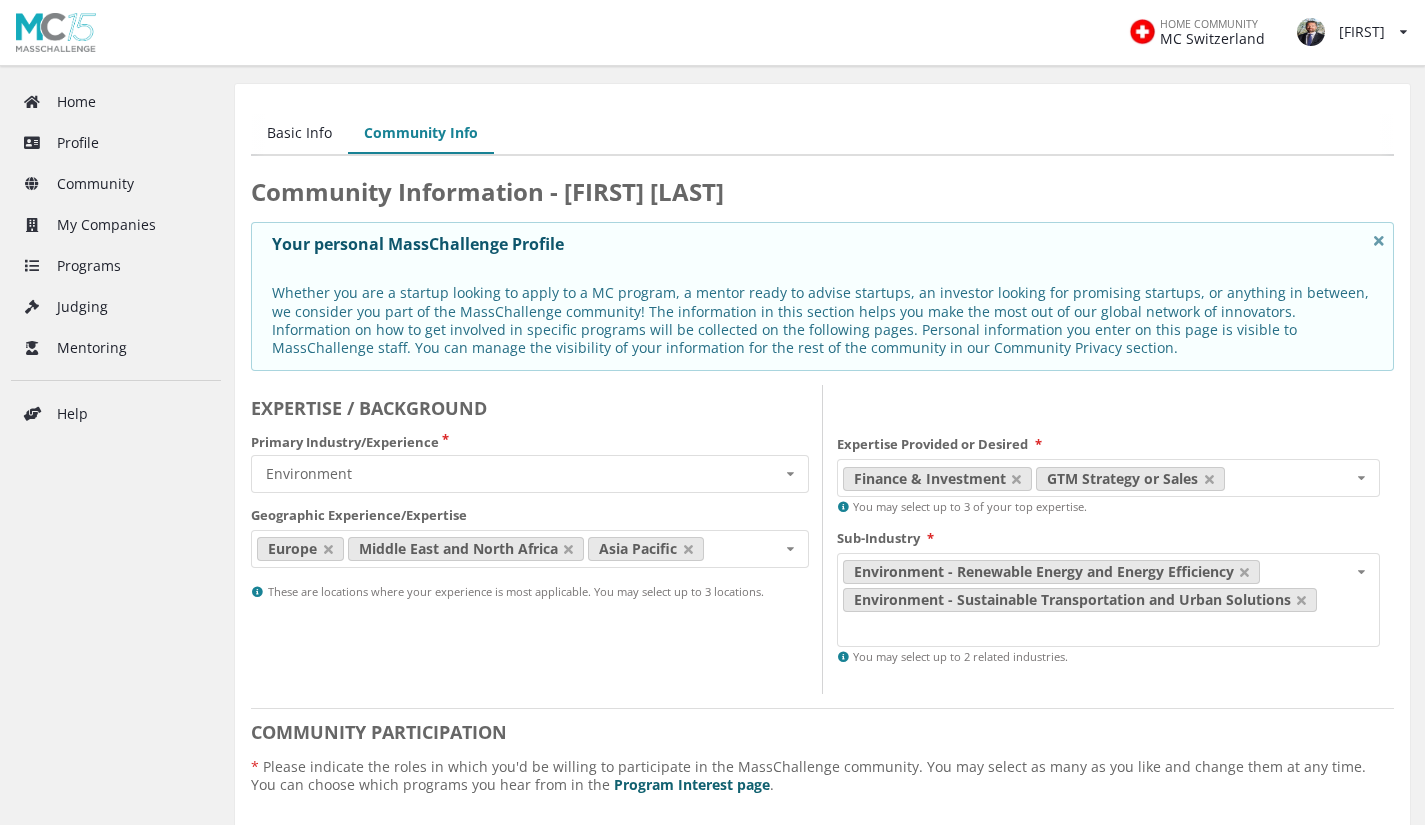 scroll, scrollTop: 0, scrollLeft: 0, axis: both 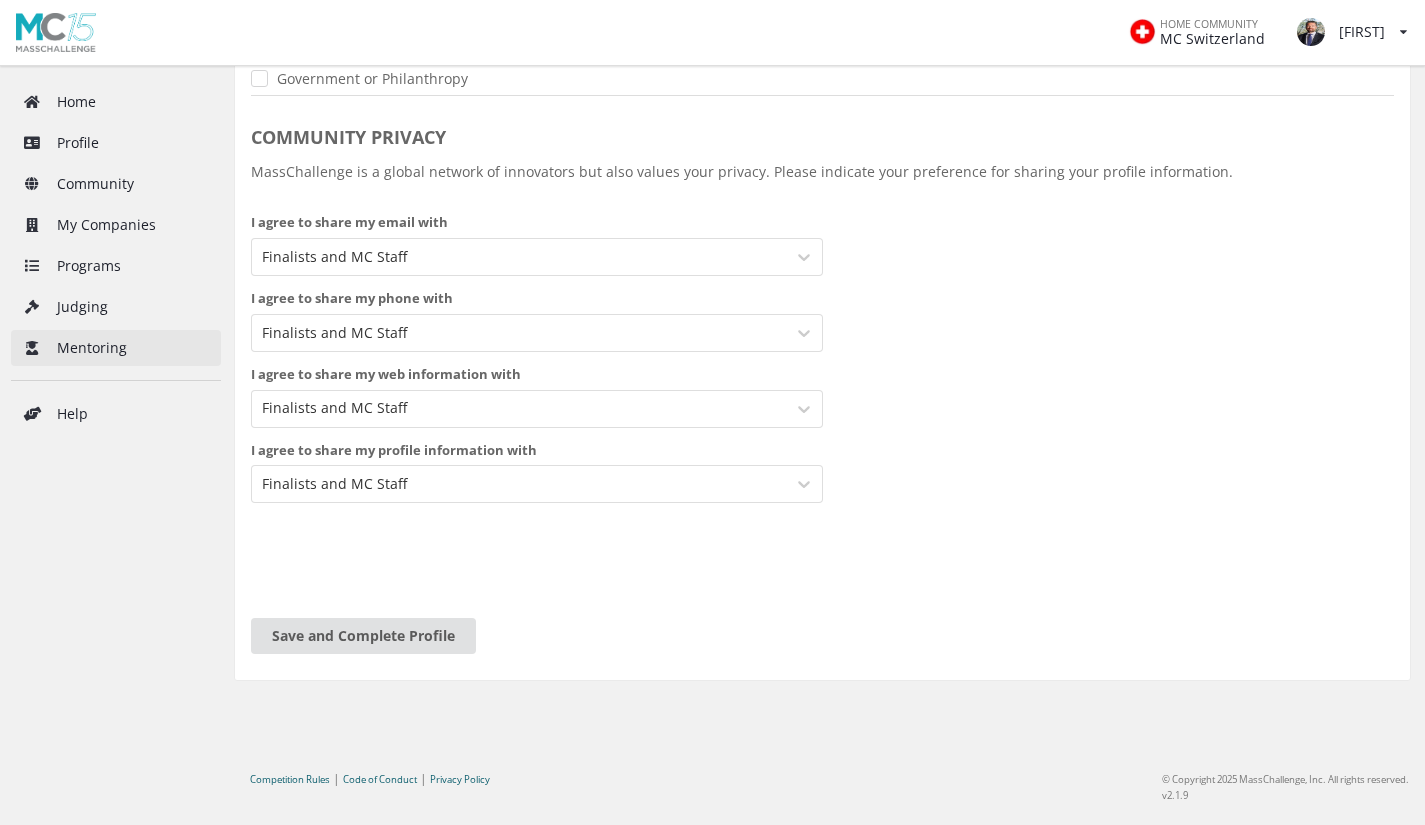 click on "Mentoring" at bounding box center (116, 348) 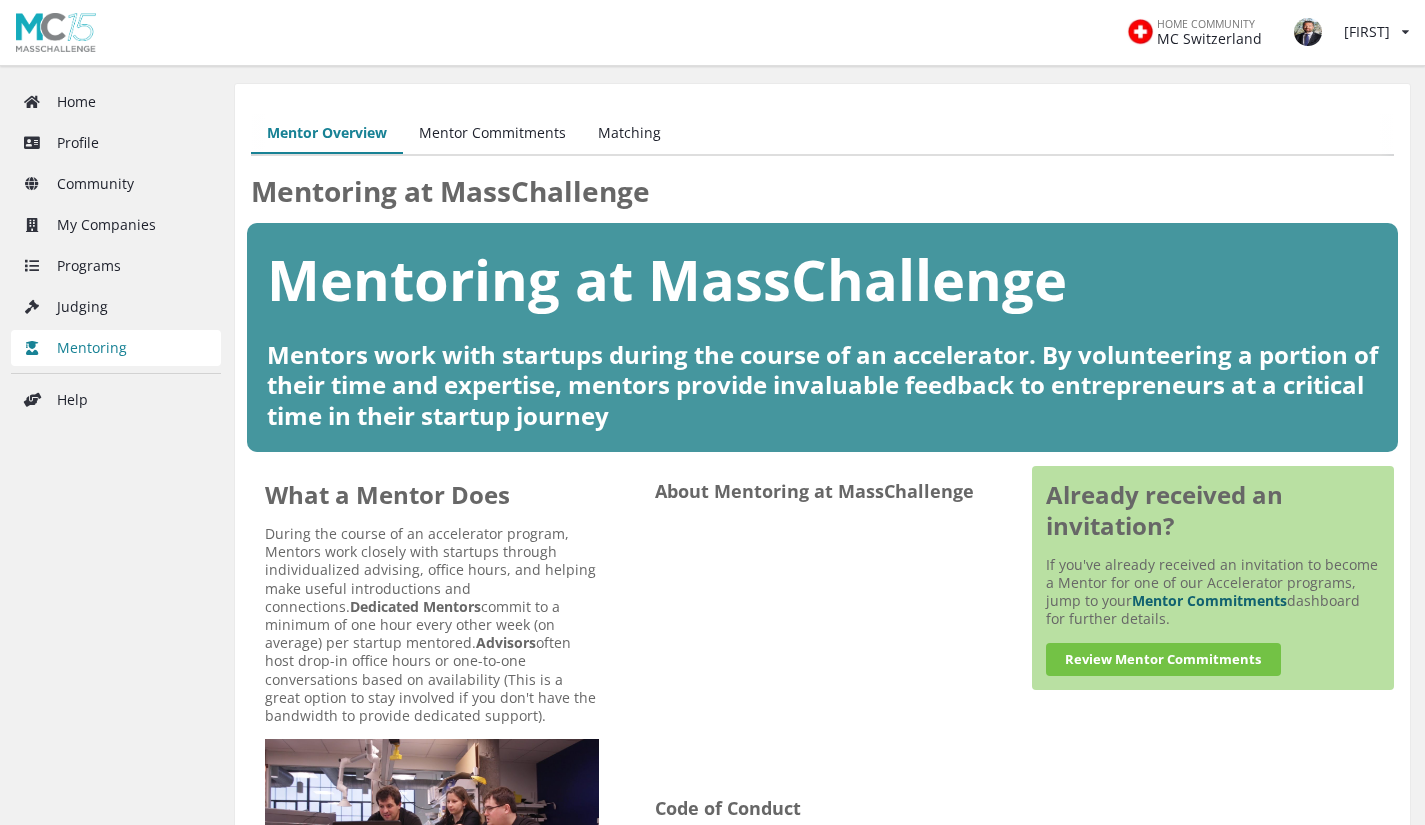 scroll, scrollTop: 0, scrollLeft: 0, axis: both 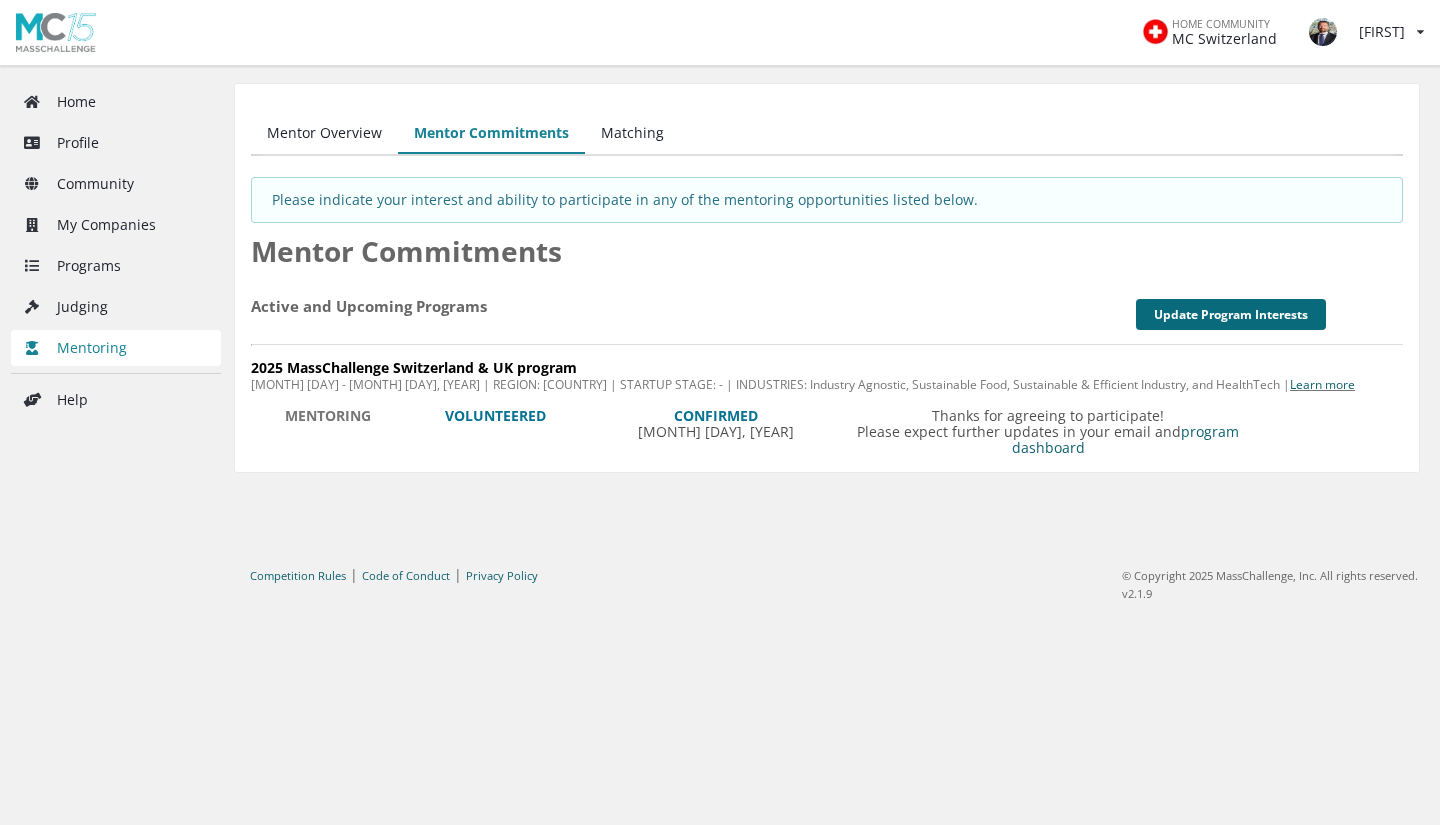 click on "Update Program Interests" at bounding box center (1231, 314) 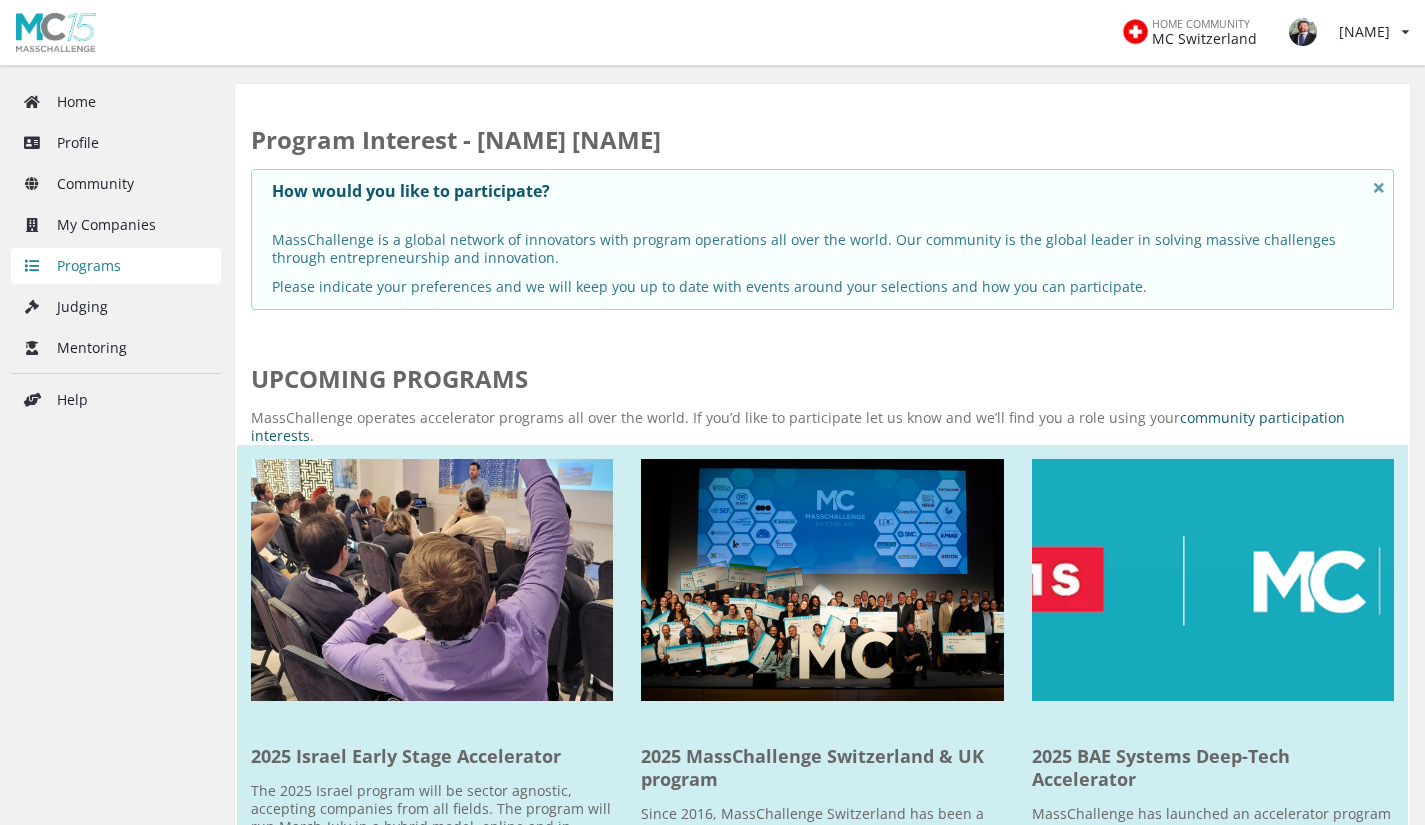 scroll, scrollTop: 0, scrollLeft: 0, axis: both 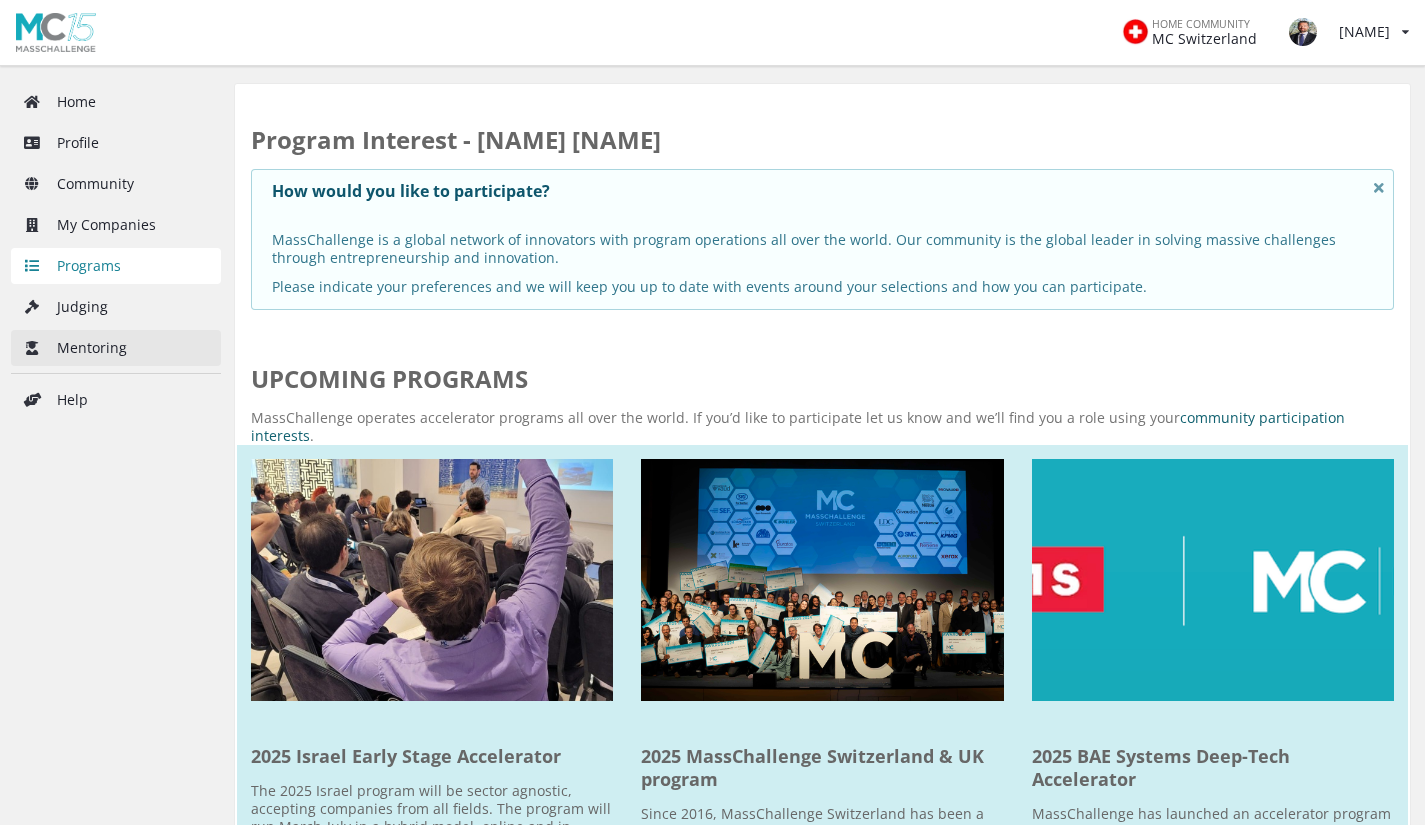 click on "Mentoring" at bounding box center [116, 348] 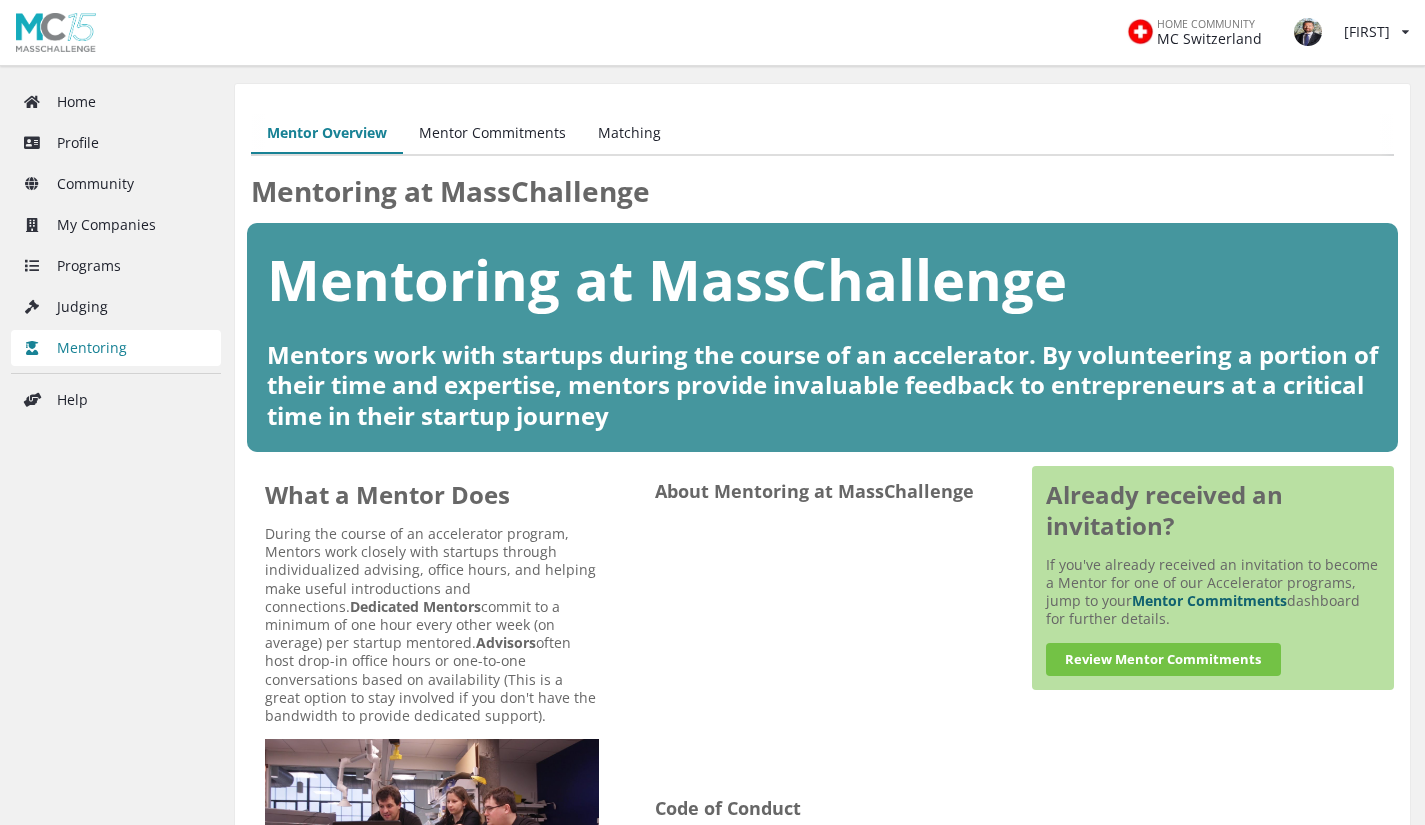 scroll, scrollTop: 0, scrollLeft: 0, axis: both 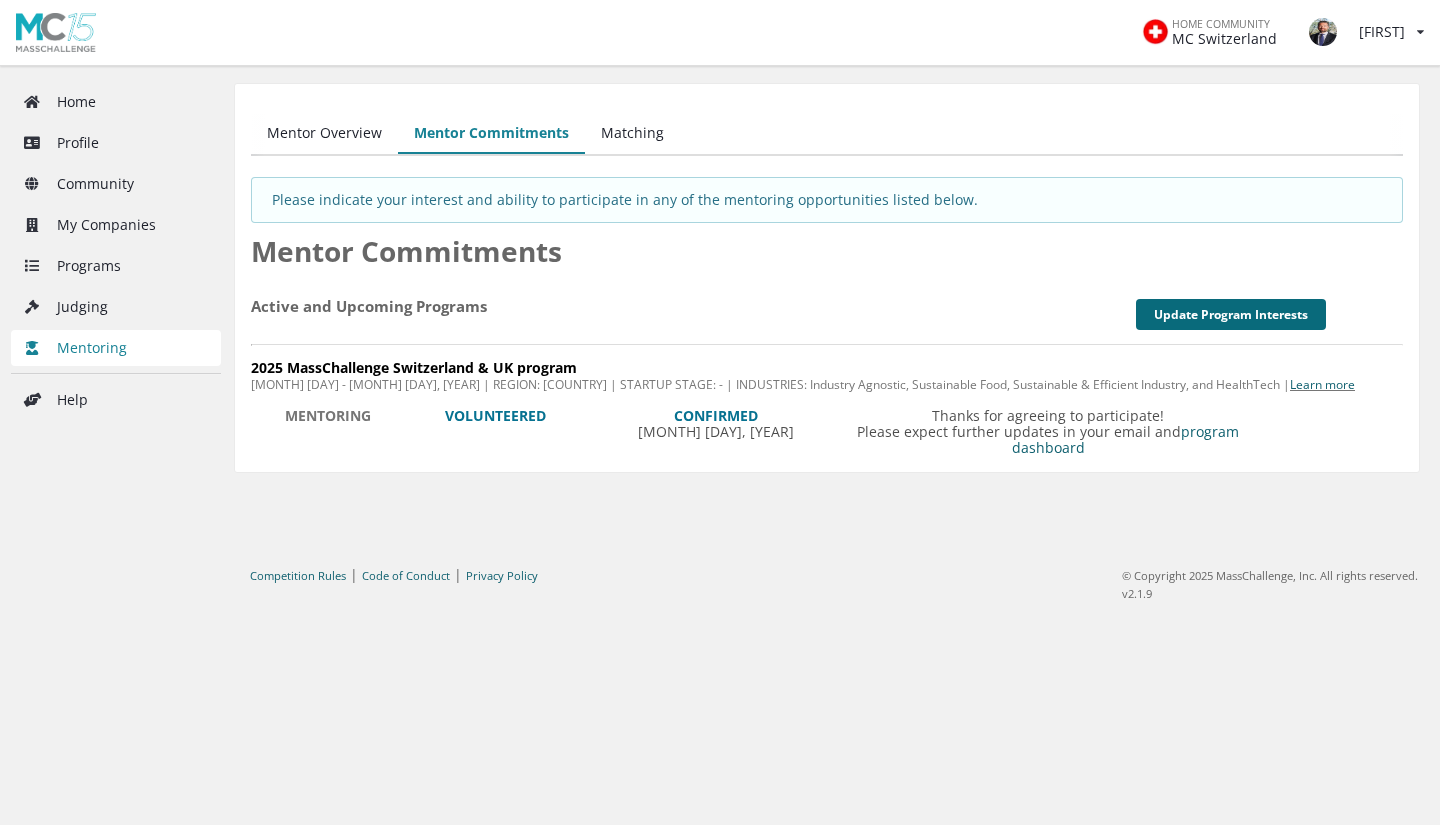 click on "Update Program Interests" at bounding box center (1231, 314) 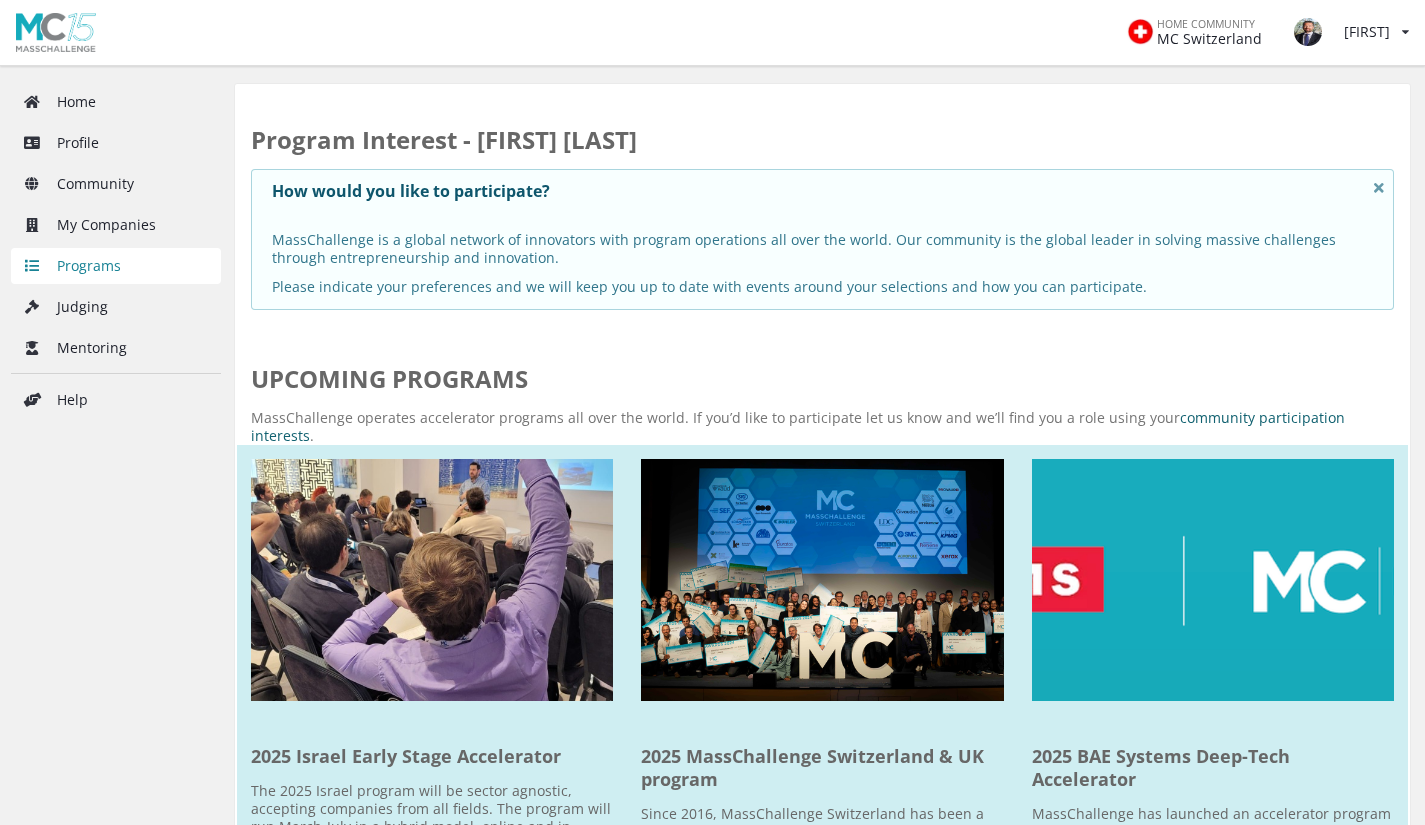 scroll, scrollTop: 0, scrollLeft: 0, axis: both 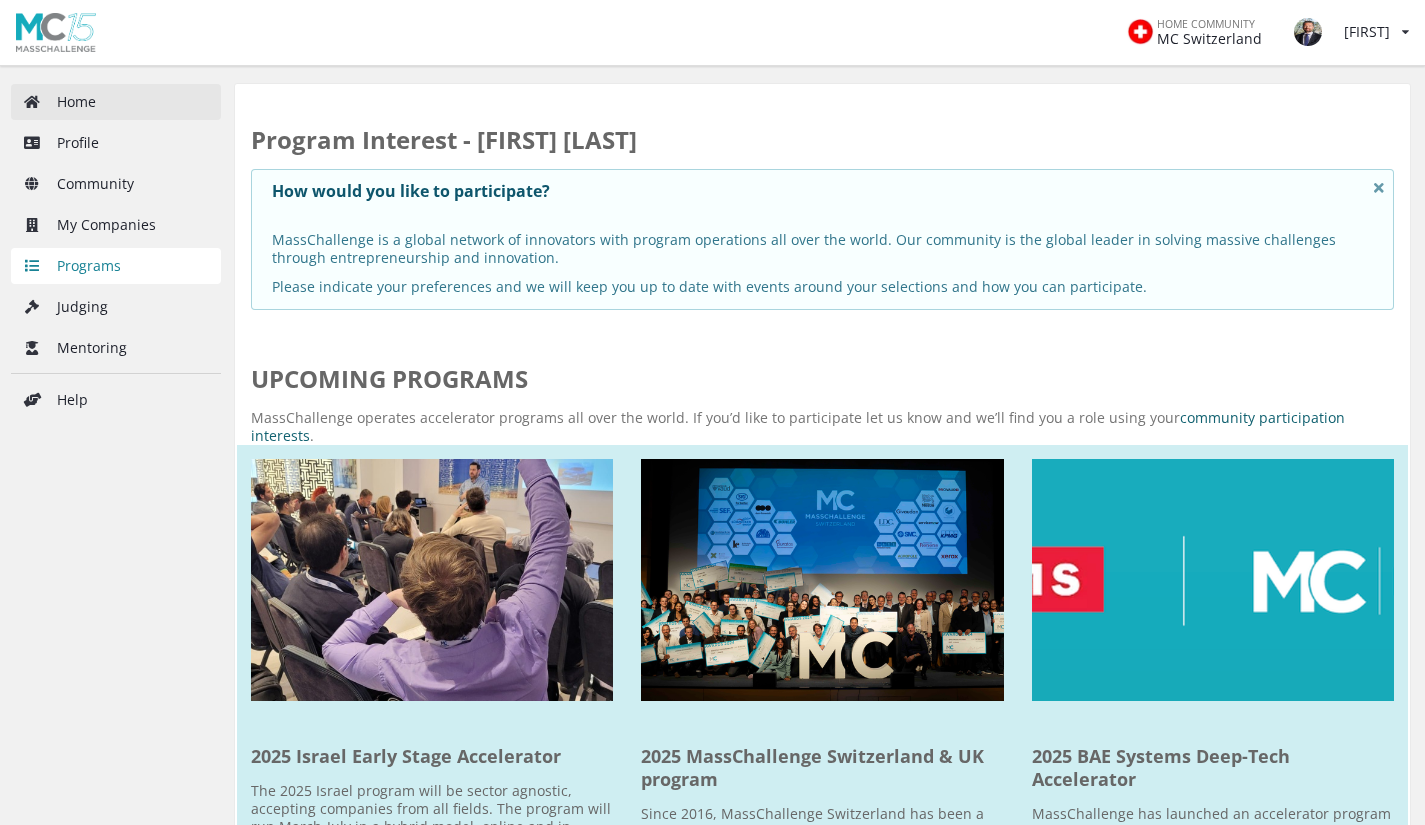 click on "Home" at bounding box center [116, 102] 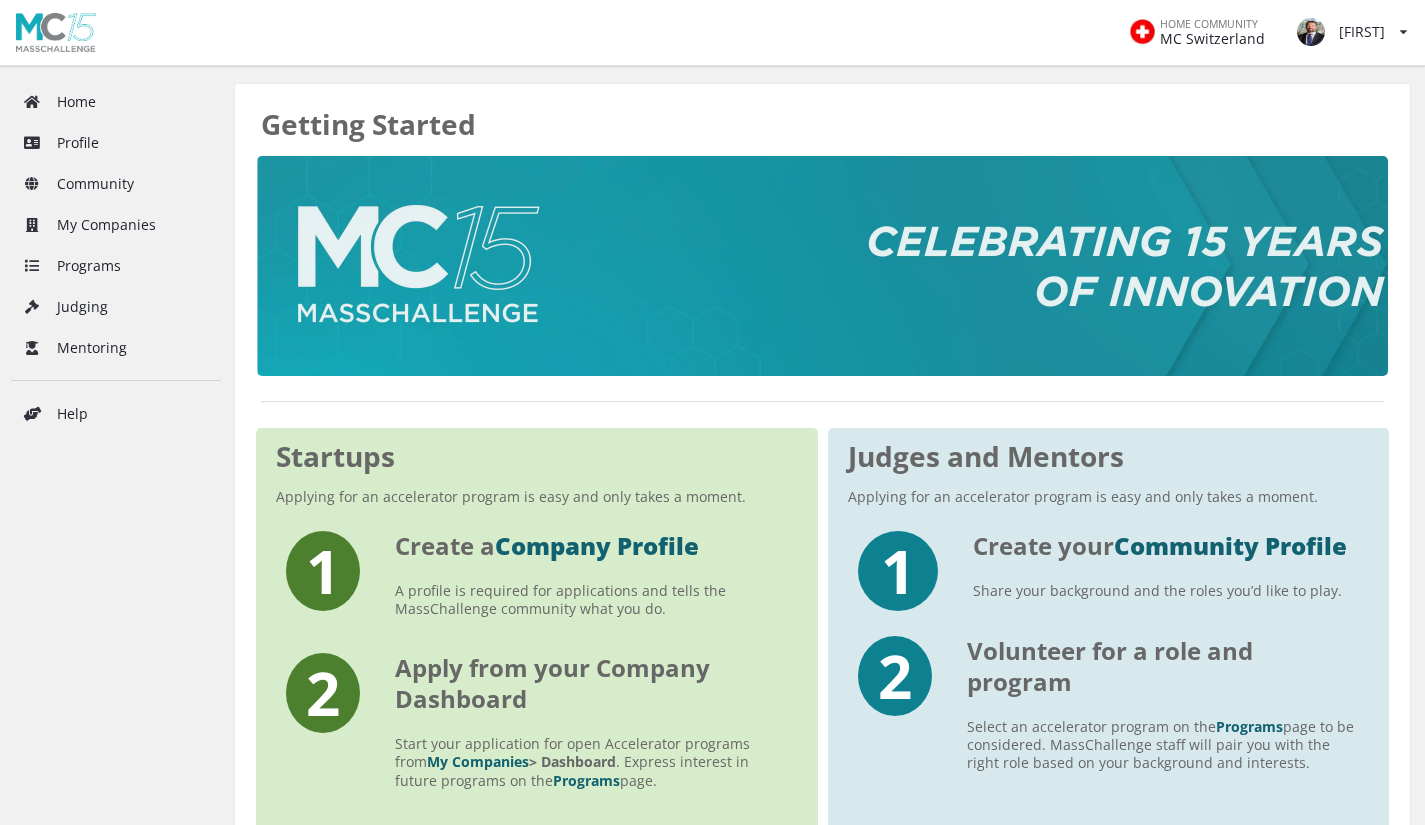 scroll, scrollTop: 0, scrollLeft: 0, axis: both 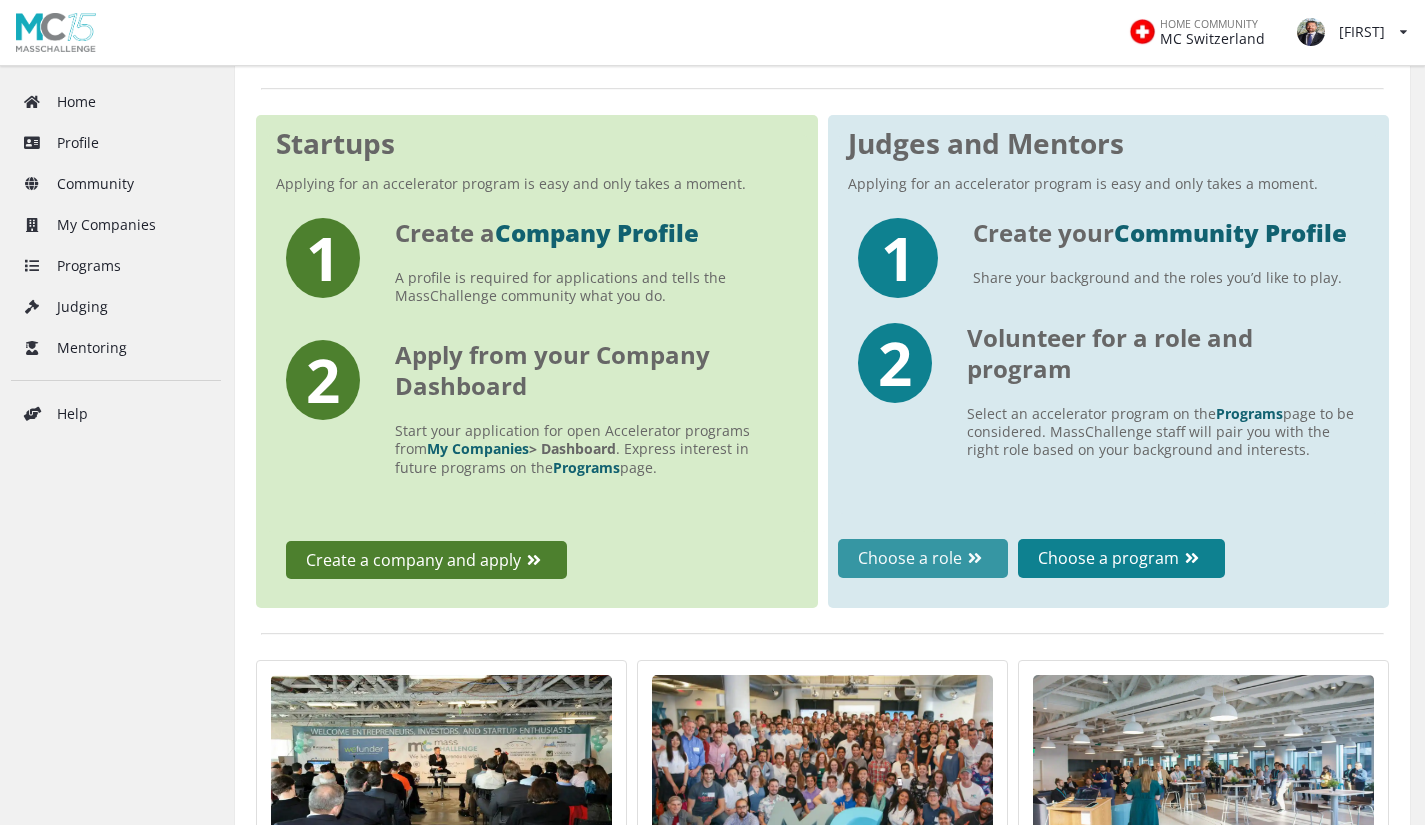 click on "Choose a role" at bounding box center (923, 558) 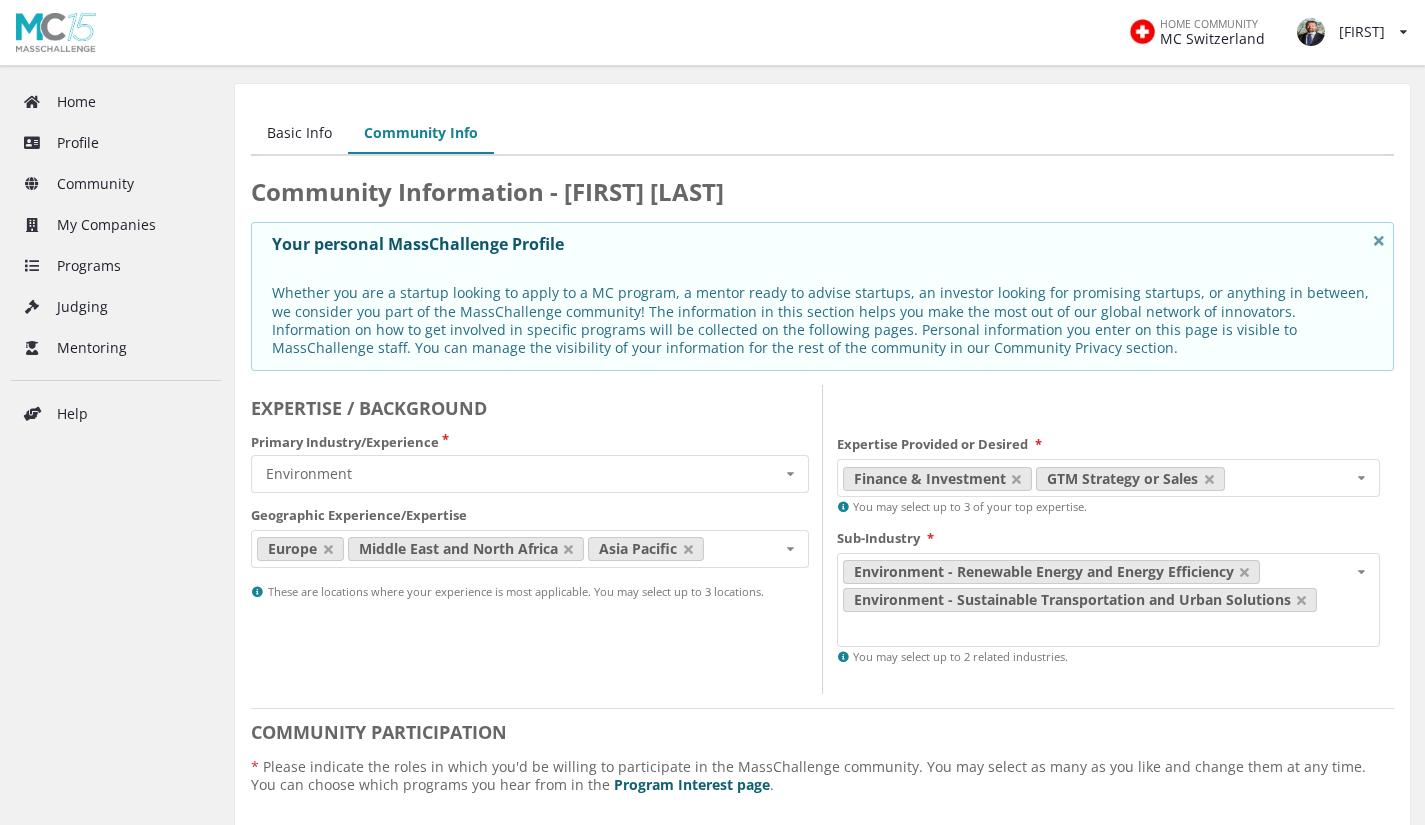 scroll, scrollTop: 0, scrollLeft: 0, axis: both 